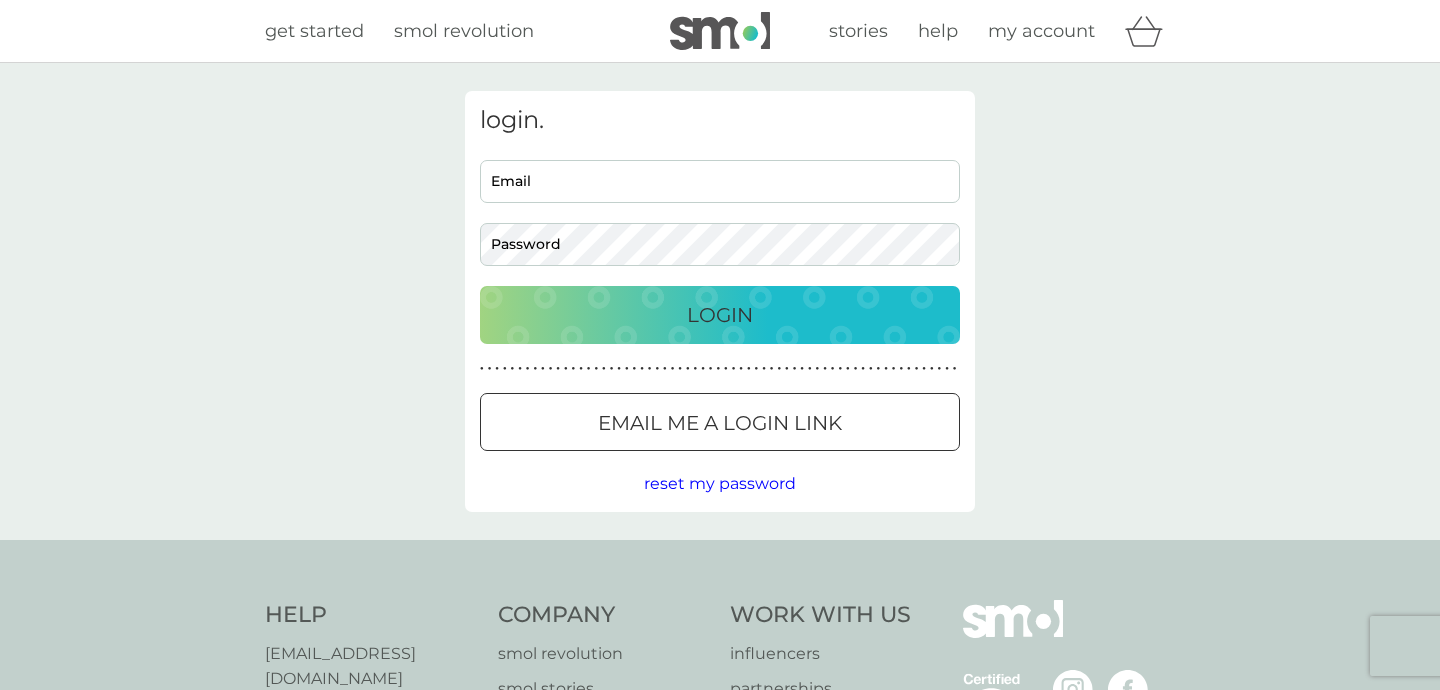 scroll, scrollTop: 0, scrollLeft: 0, axis: both 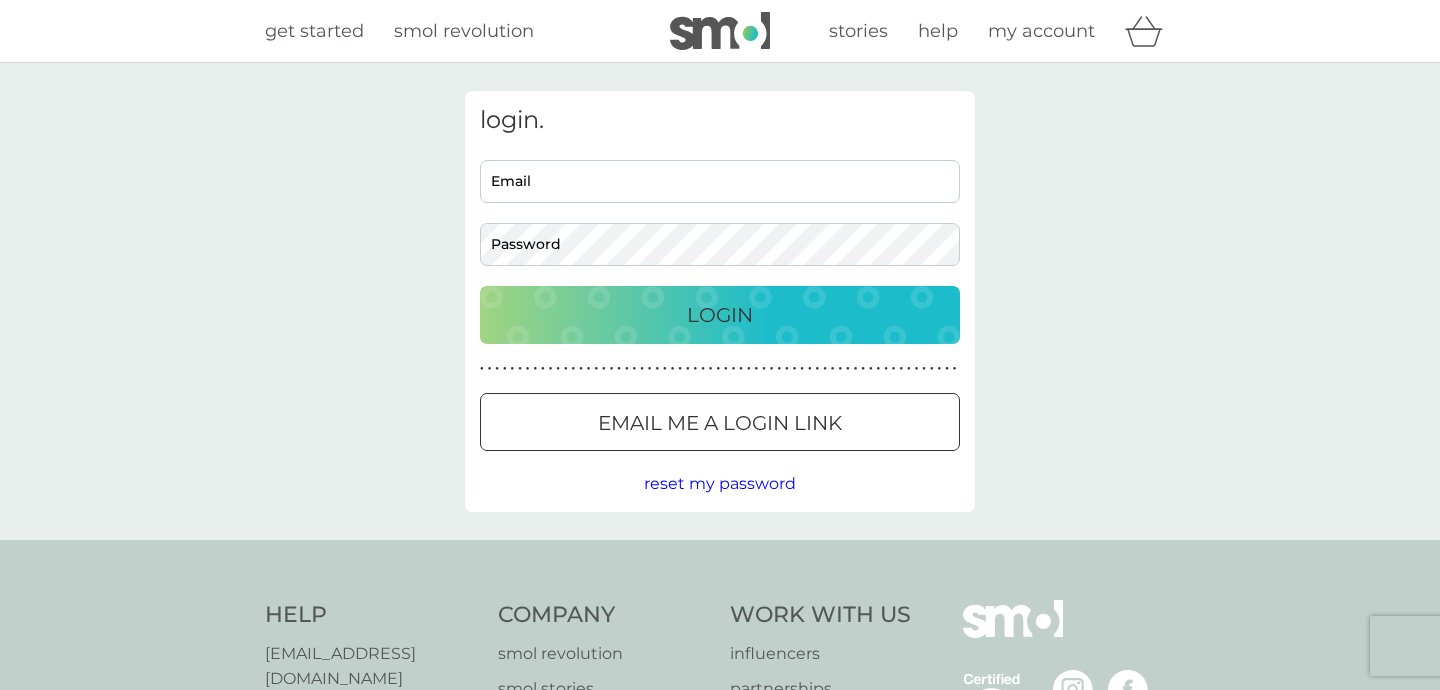 type on "[PERSON_NAME][EMAIL_ADDRESS][DOMAIN_NAME]" 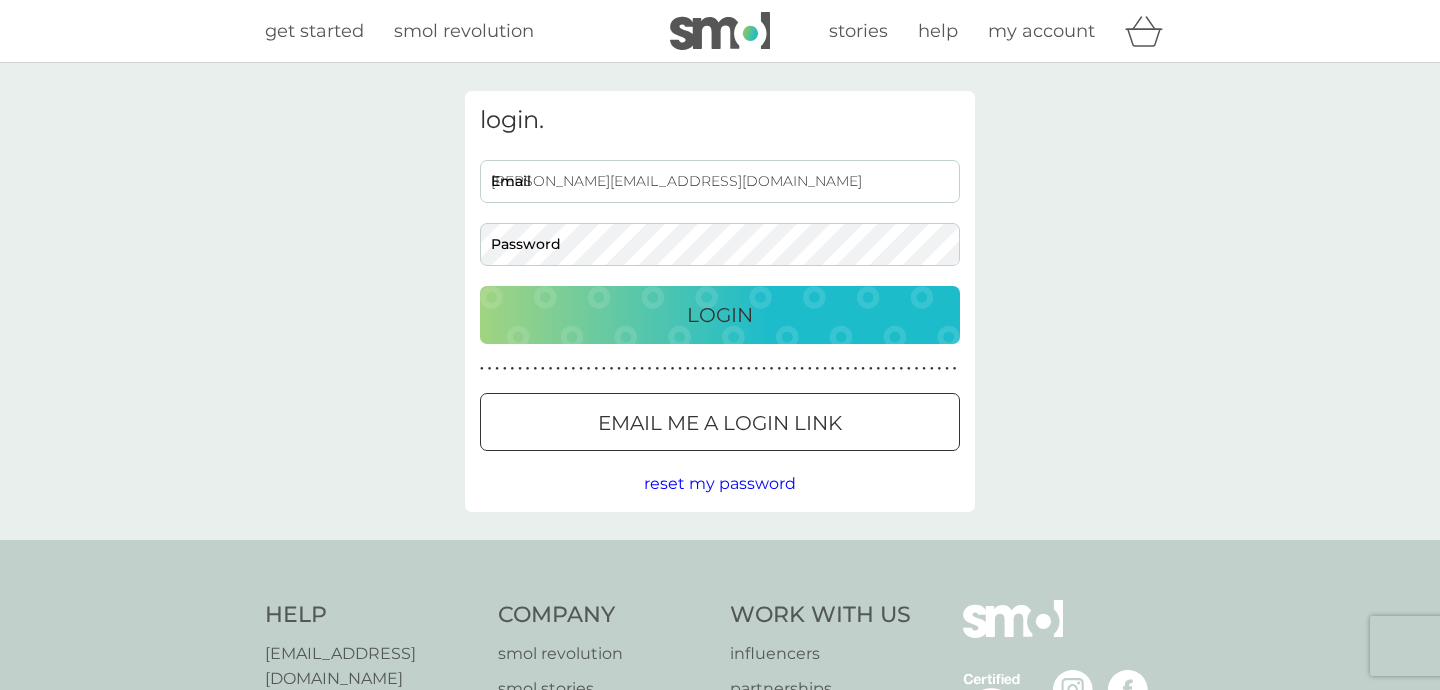 click on "Login" at bounding box center (720, 315) 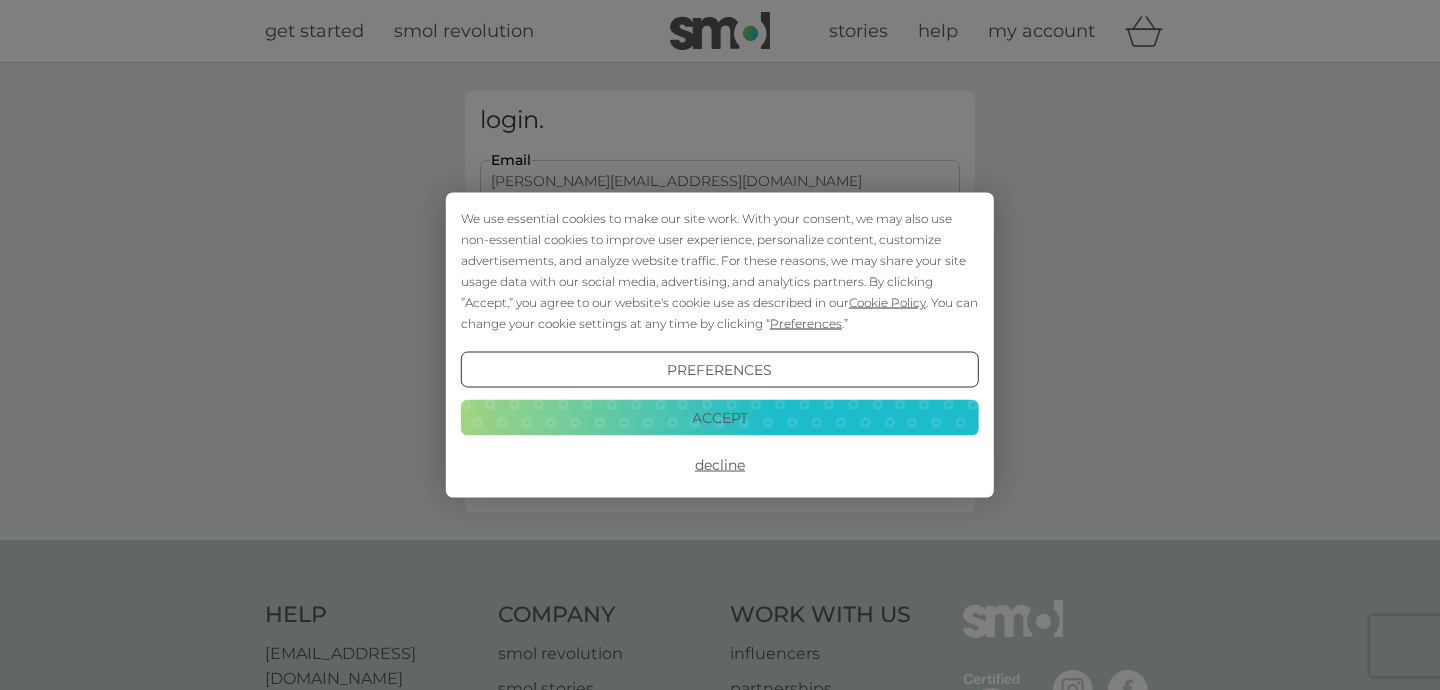 scroll, scrollTop: 0, scrollLeft: 0, axis: both 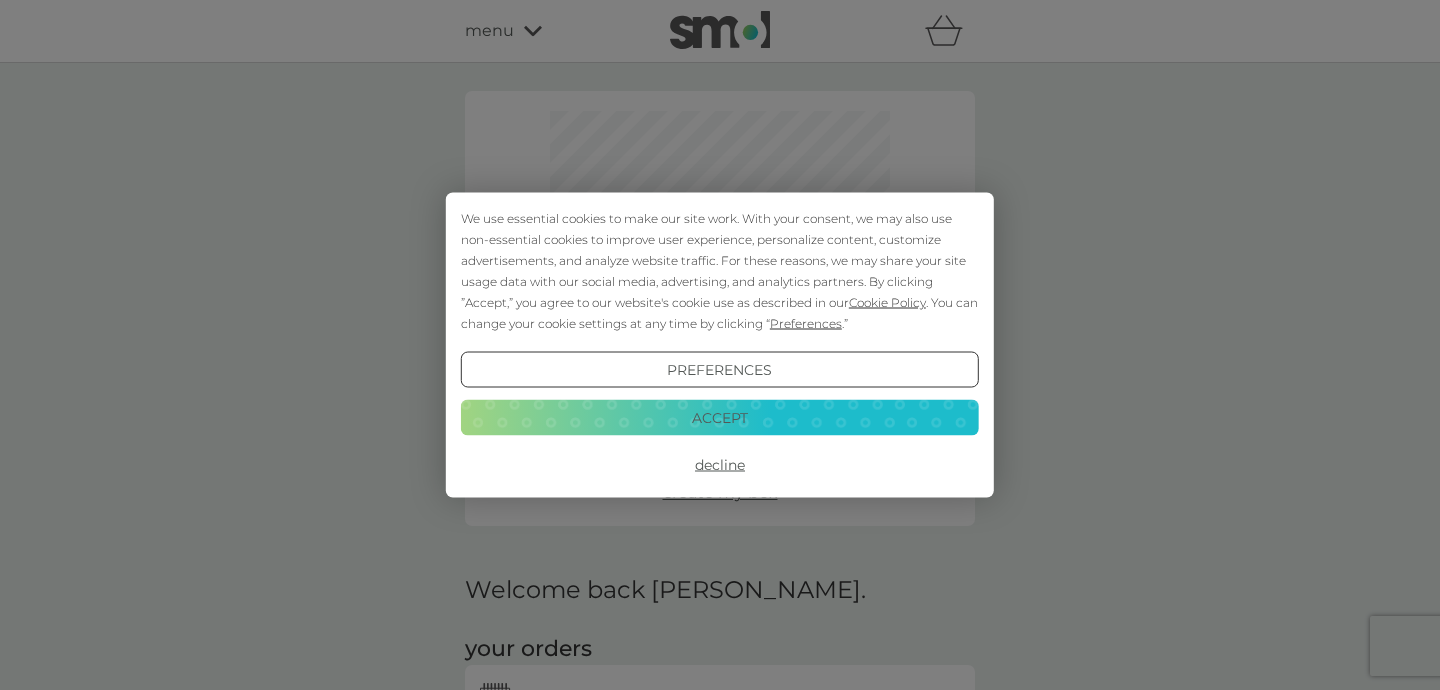 click on "Decline" at bounding box center [720, 465] 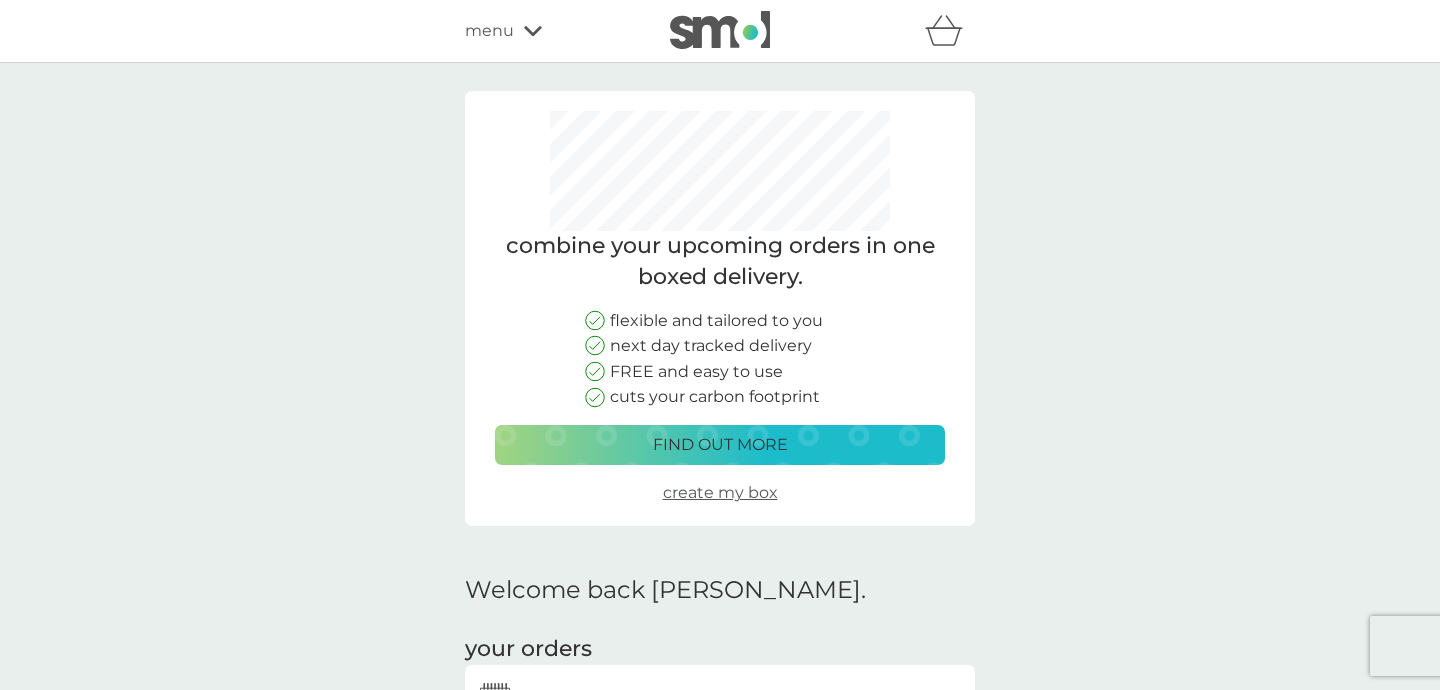 scroll, scrollTop: 182, scrollLeft: 0, axis: vertical 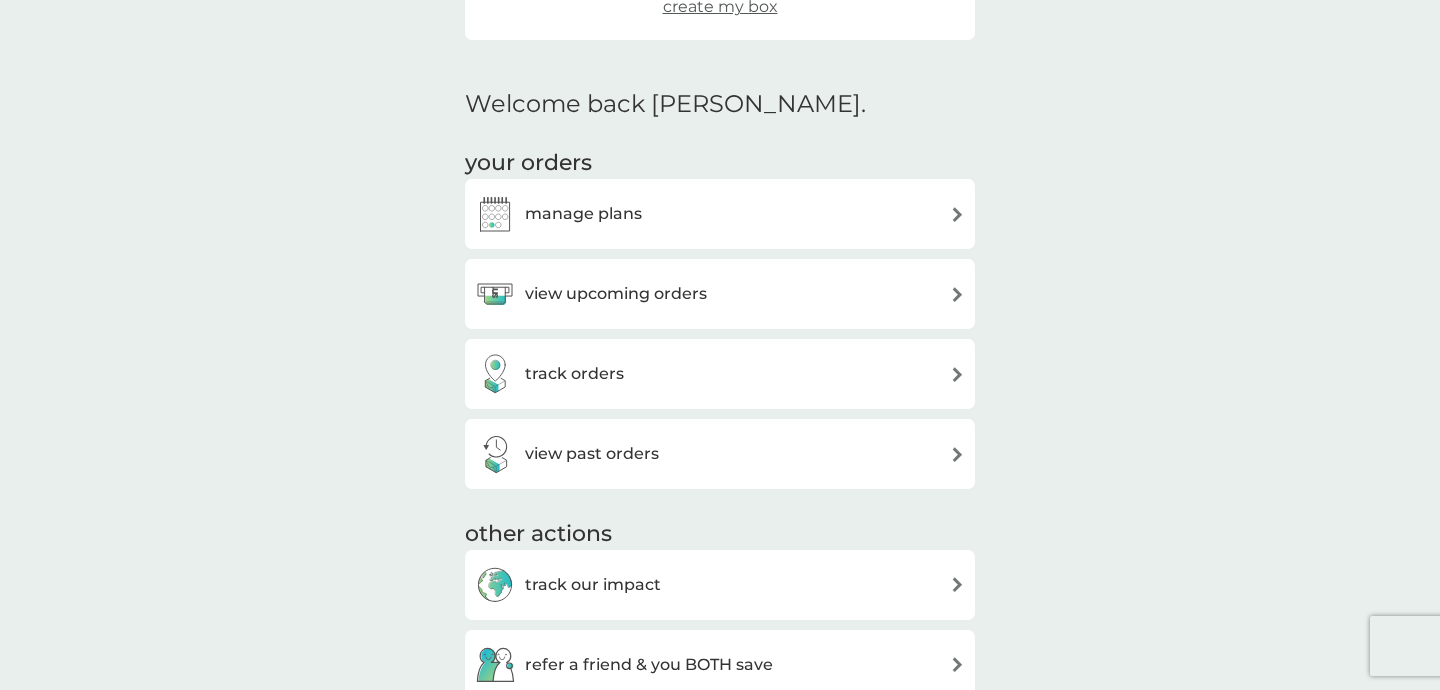 click on "manage plans" at bounding box center (583, 214) 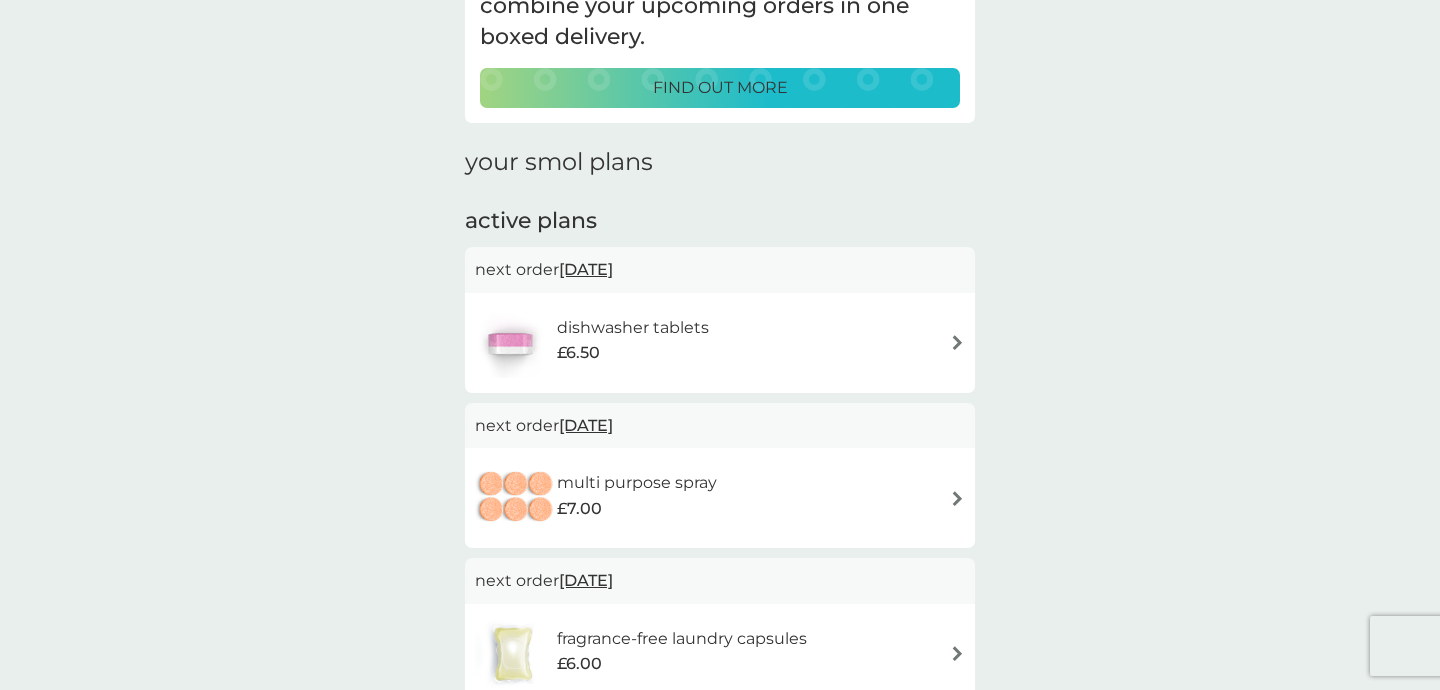 scroll, scrollTop: 180, scrollLeft: 0, axis: vertical 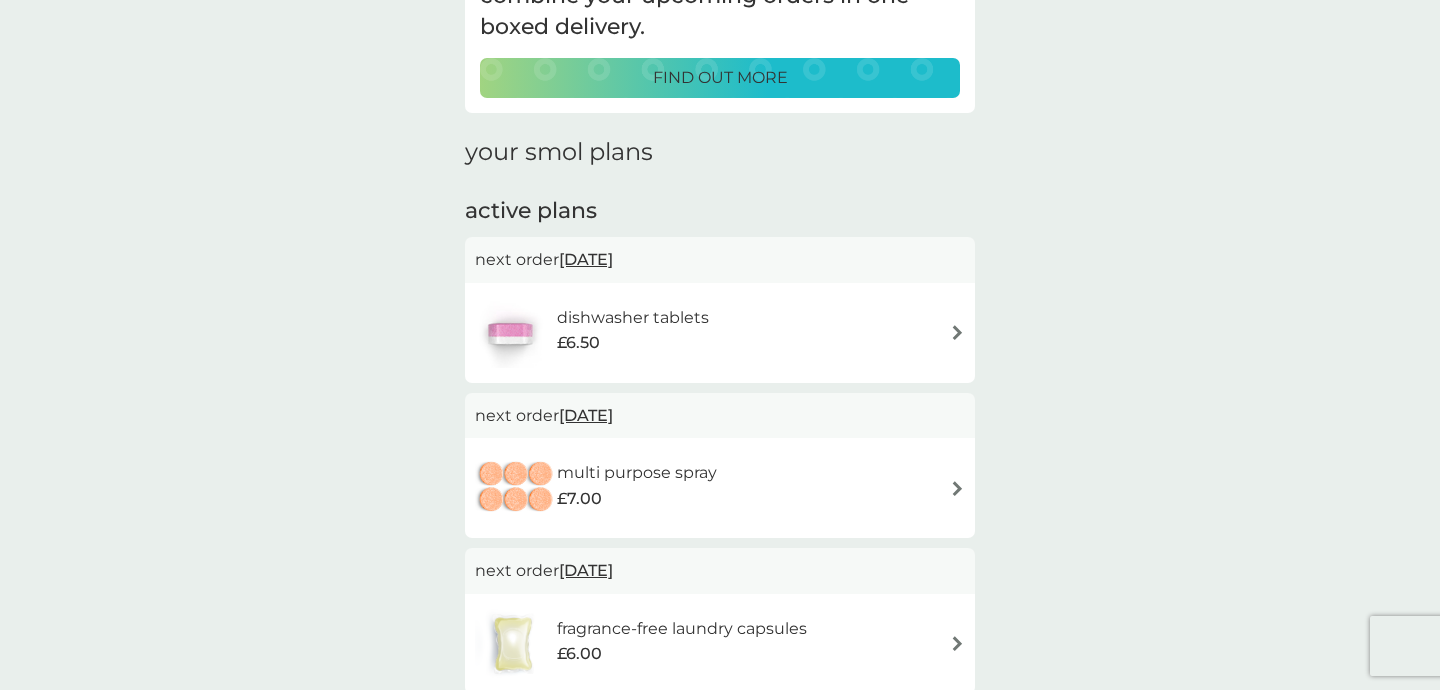 click on "dishwasher tablets £6.50" at bounding box center (720, 333) 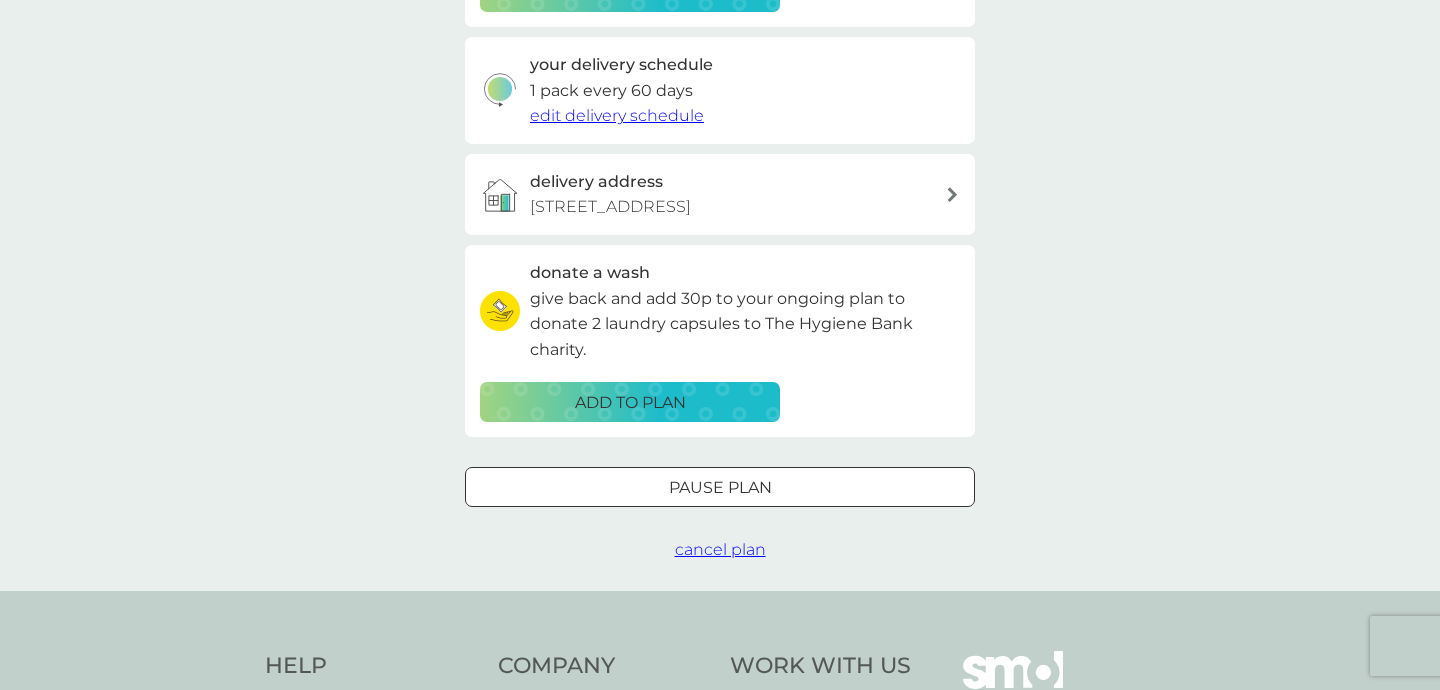 scroll, scrollTop: 461, scrollLeft: 0, axis: vertical 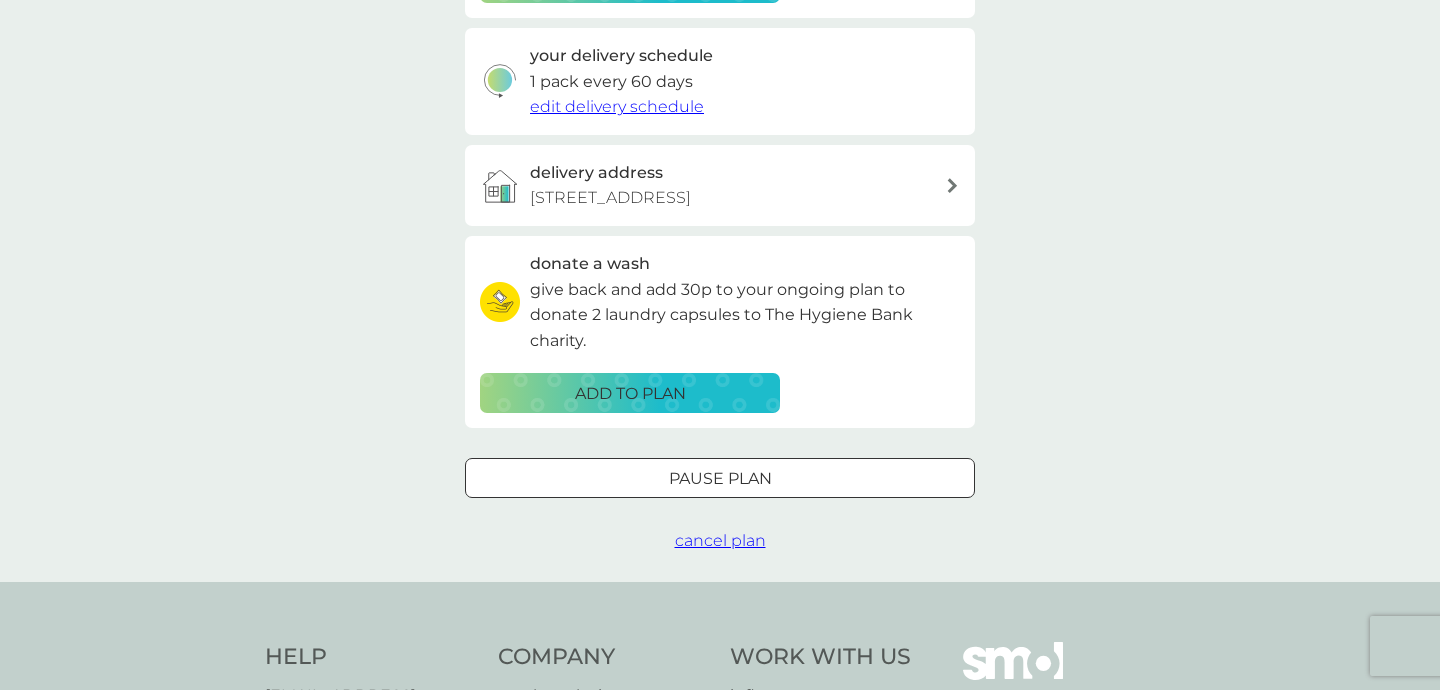 click on "cancel plan" at bounding box center (720, 540) 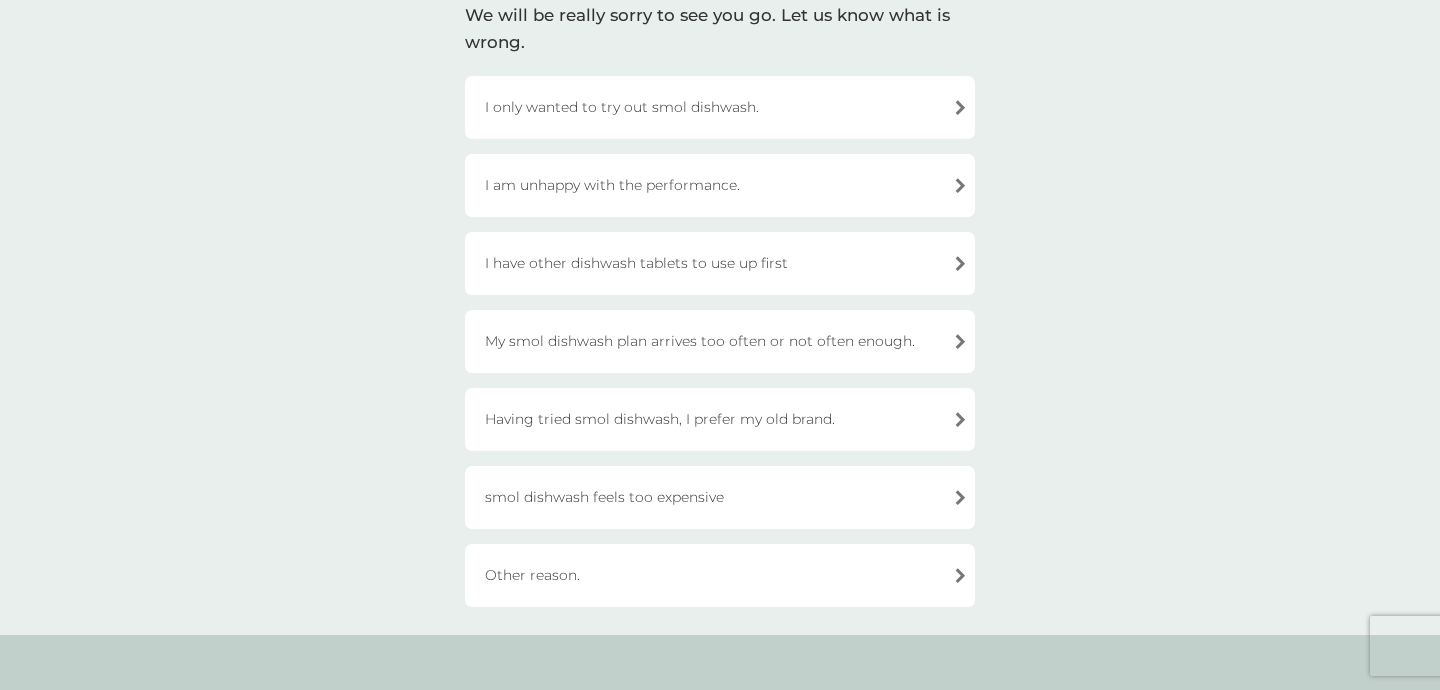 scroll, scrollTop: 164, scrollLeft: 0, axis: vertical 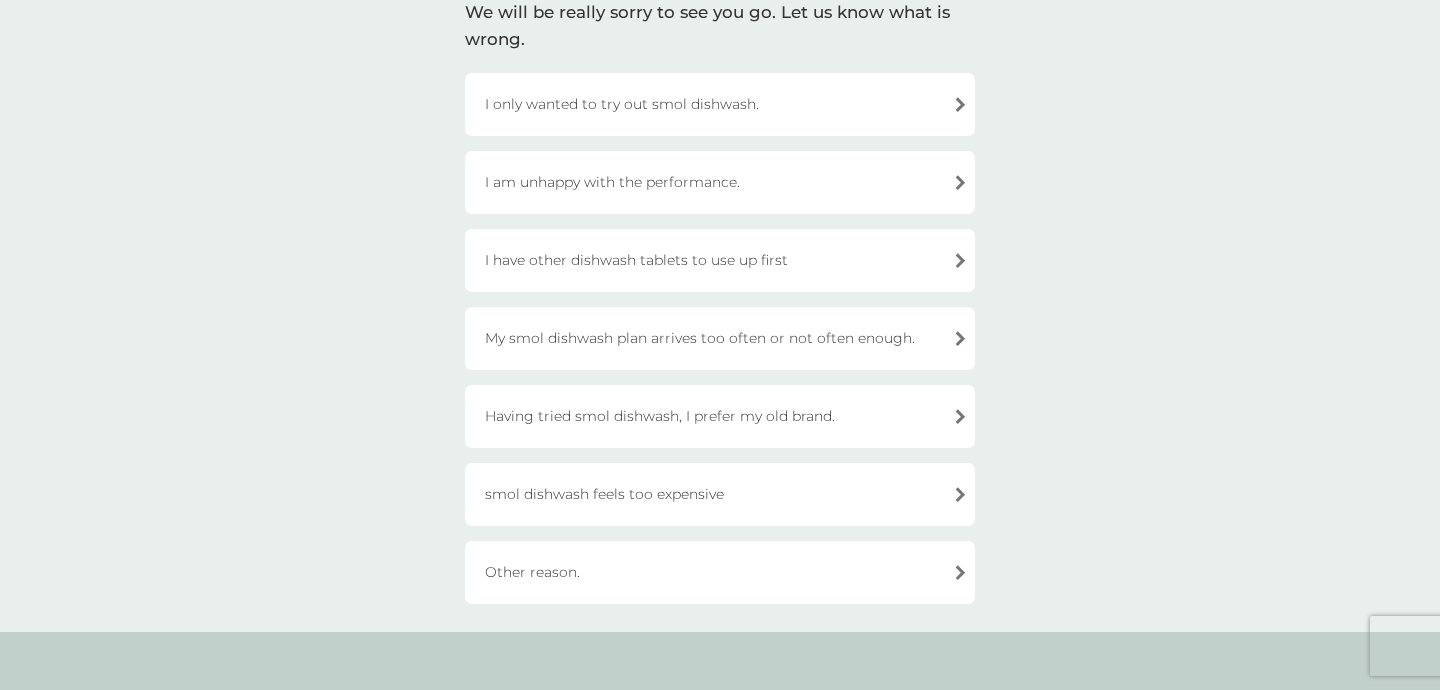 click on "Other reason." at bounding box center (720, 572) 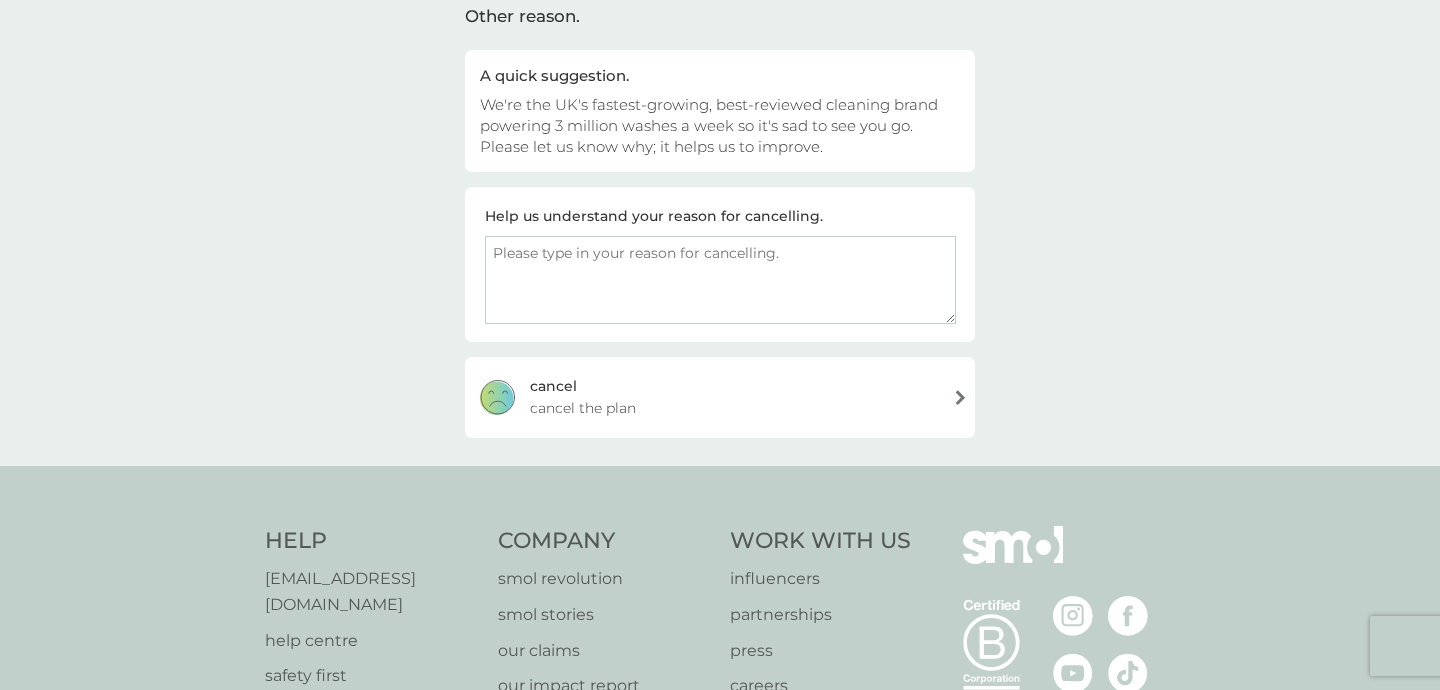 click at bounding box center (720, 280) 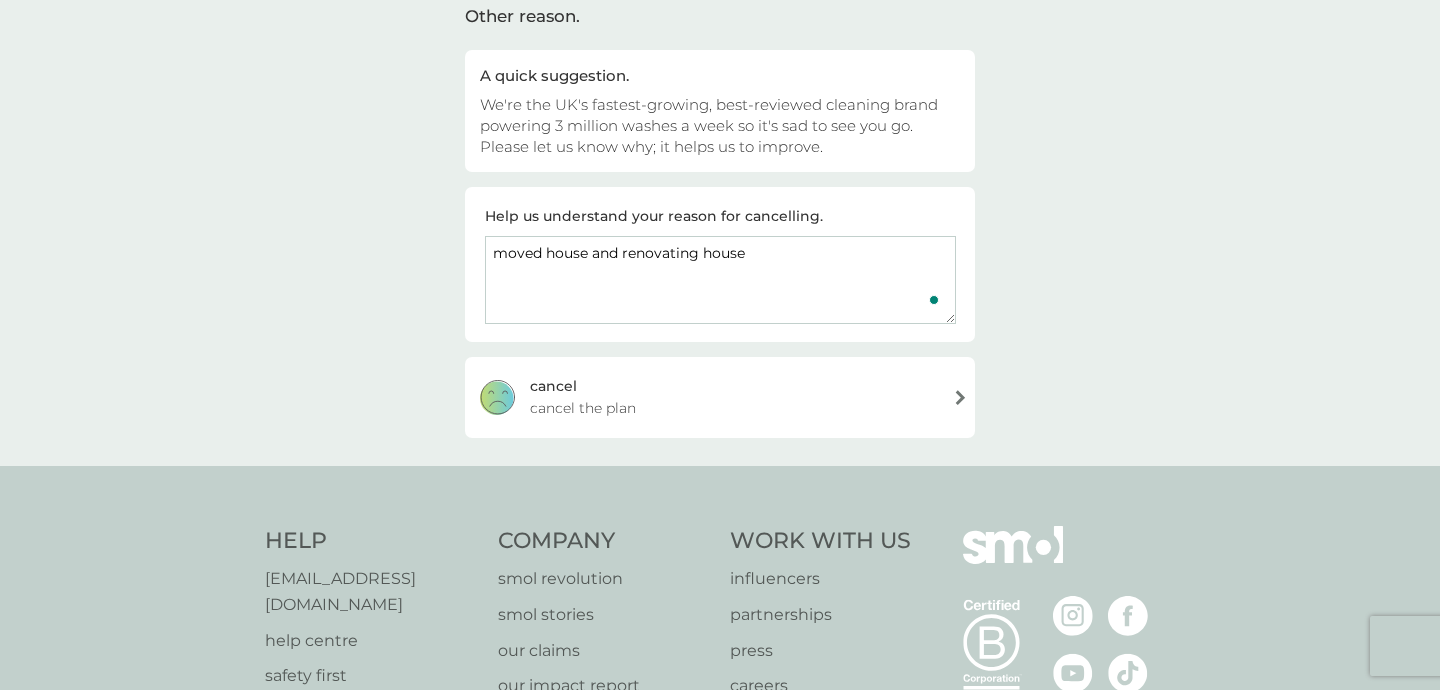 type on "moved house and renovating house" 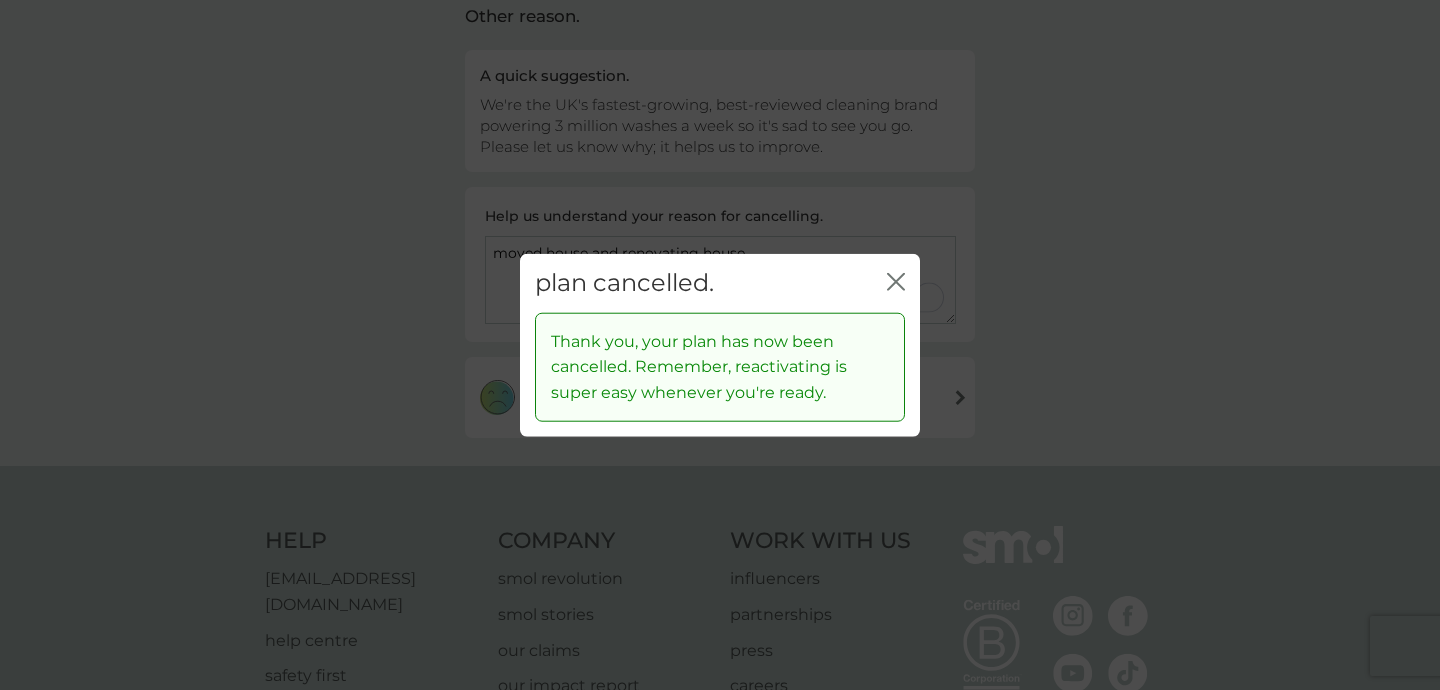 click 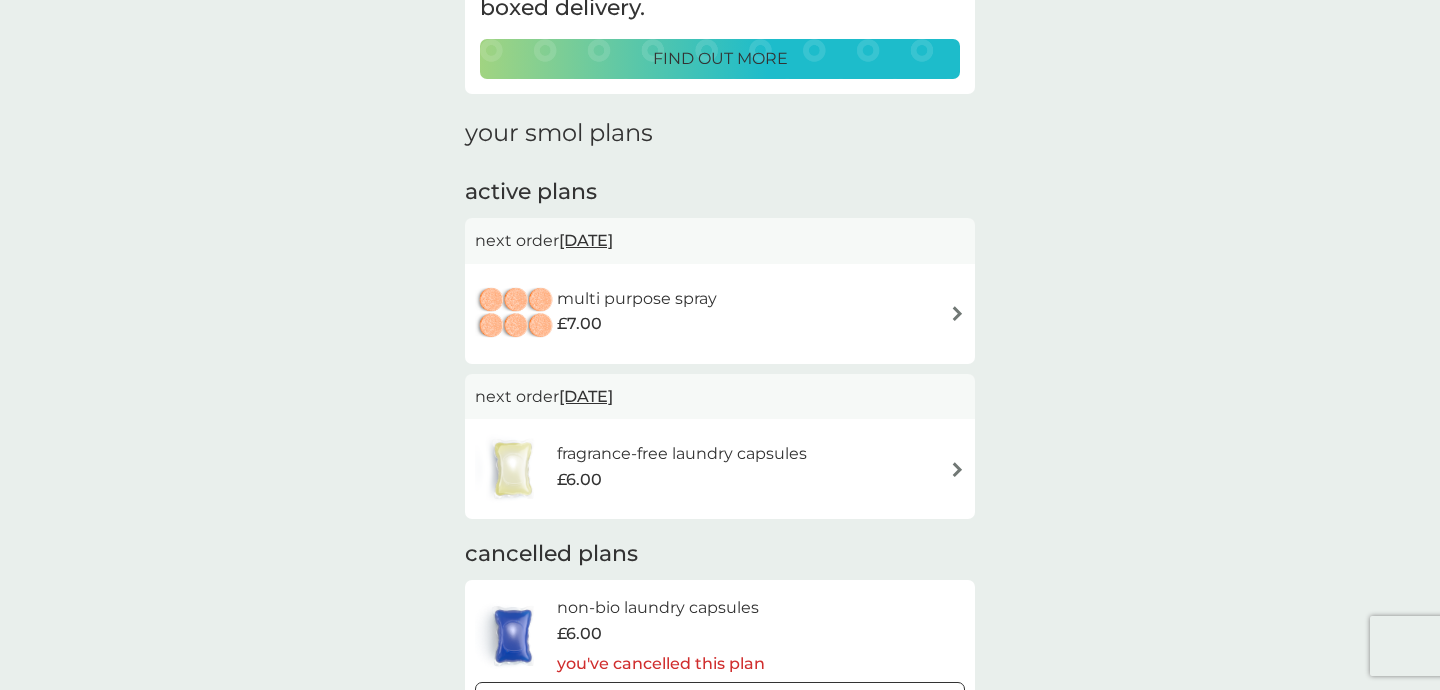 scroll, scrollTop: 66, scrollLeft: 0, axis: vertical 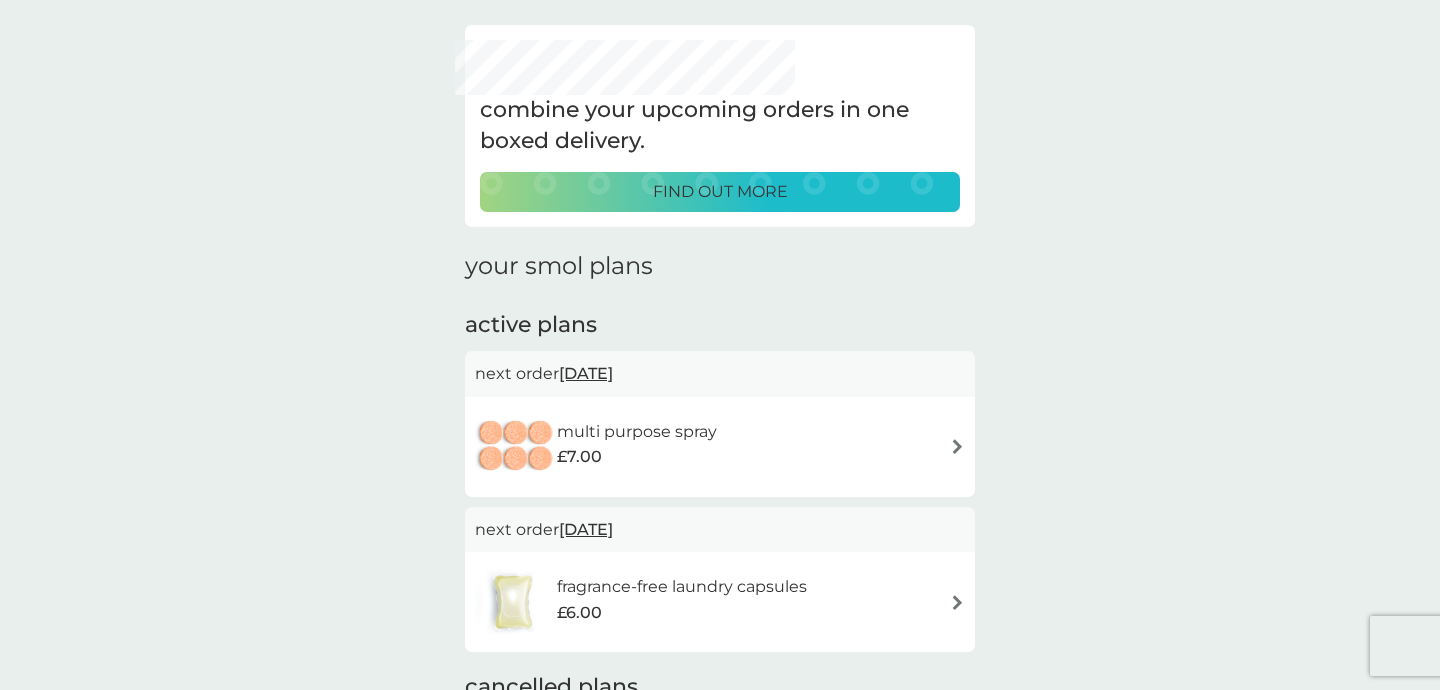 click on "£7.00" at bounding box center [637, 457] 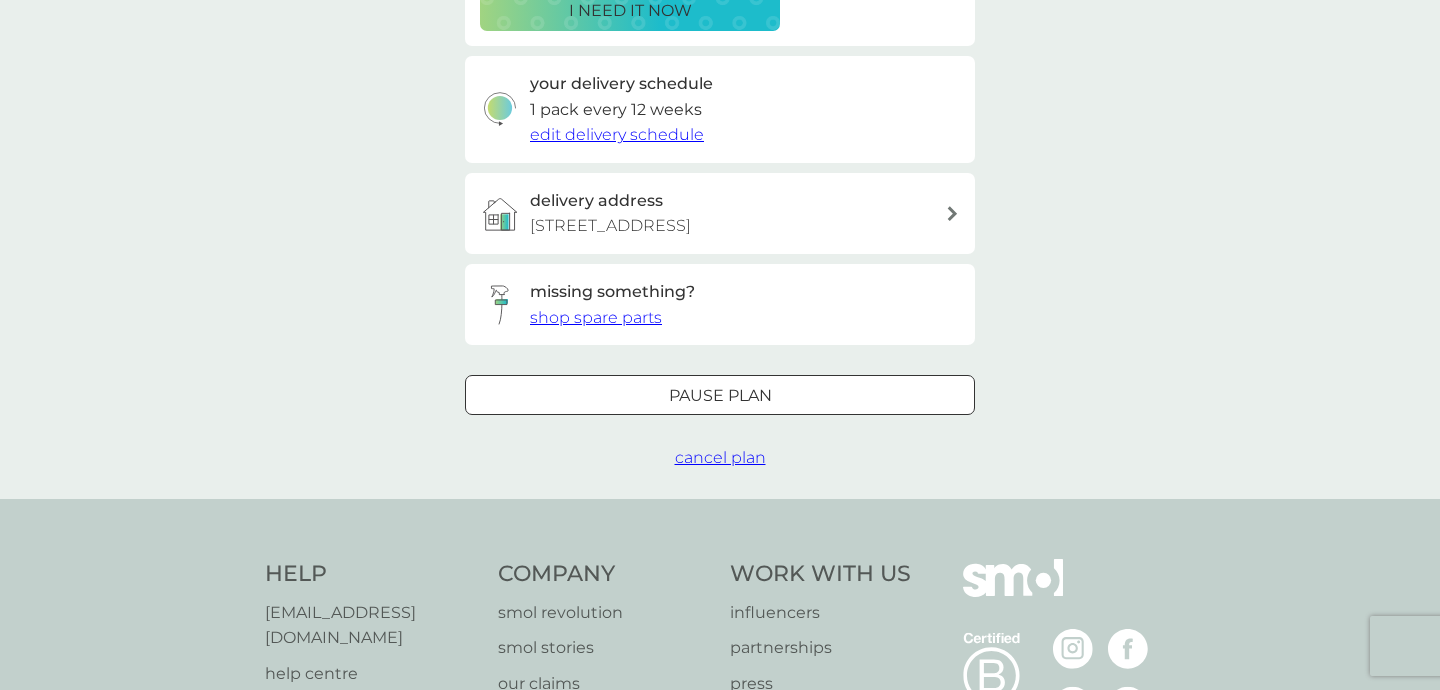 scroll, scrollTop: 474, scrollLeft: 0, axis: vertical 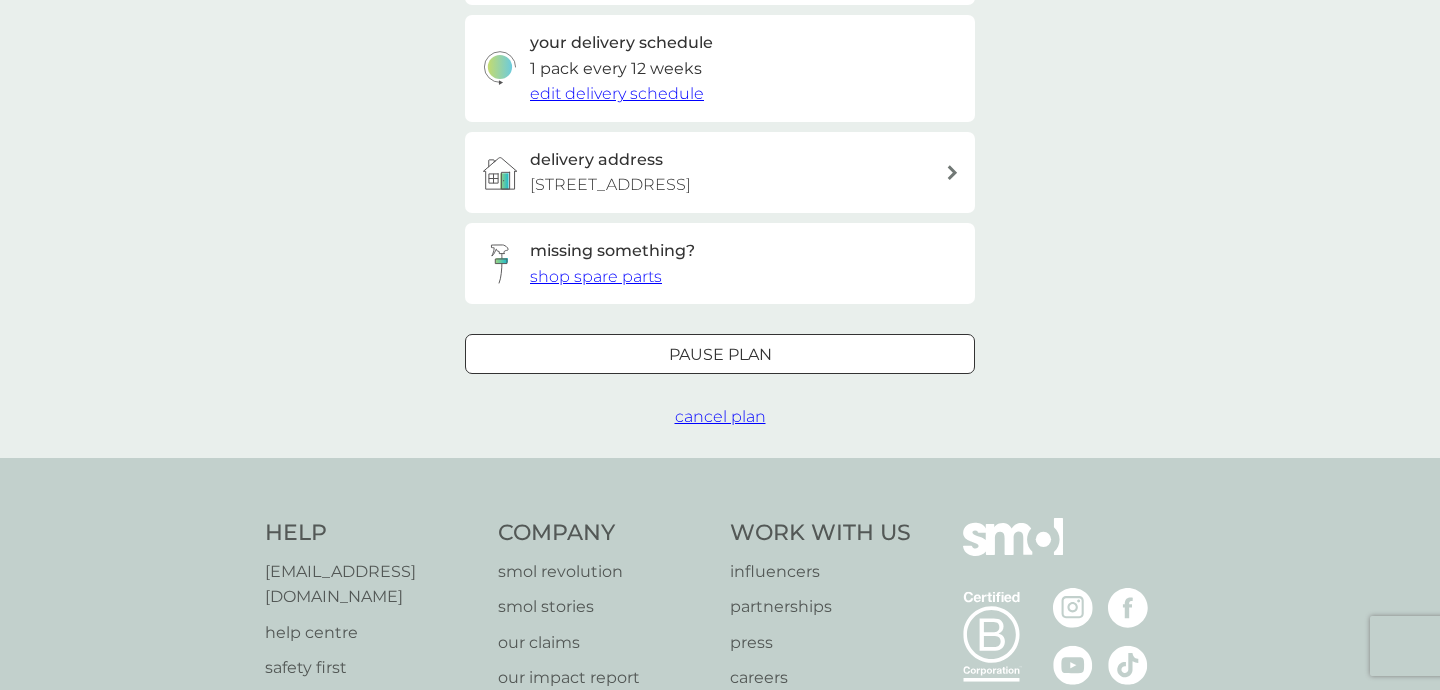 click on "cancel plan" at bounding box center (720, 416) 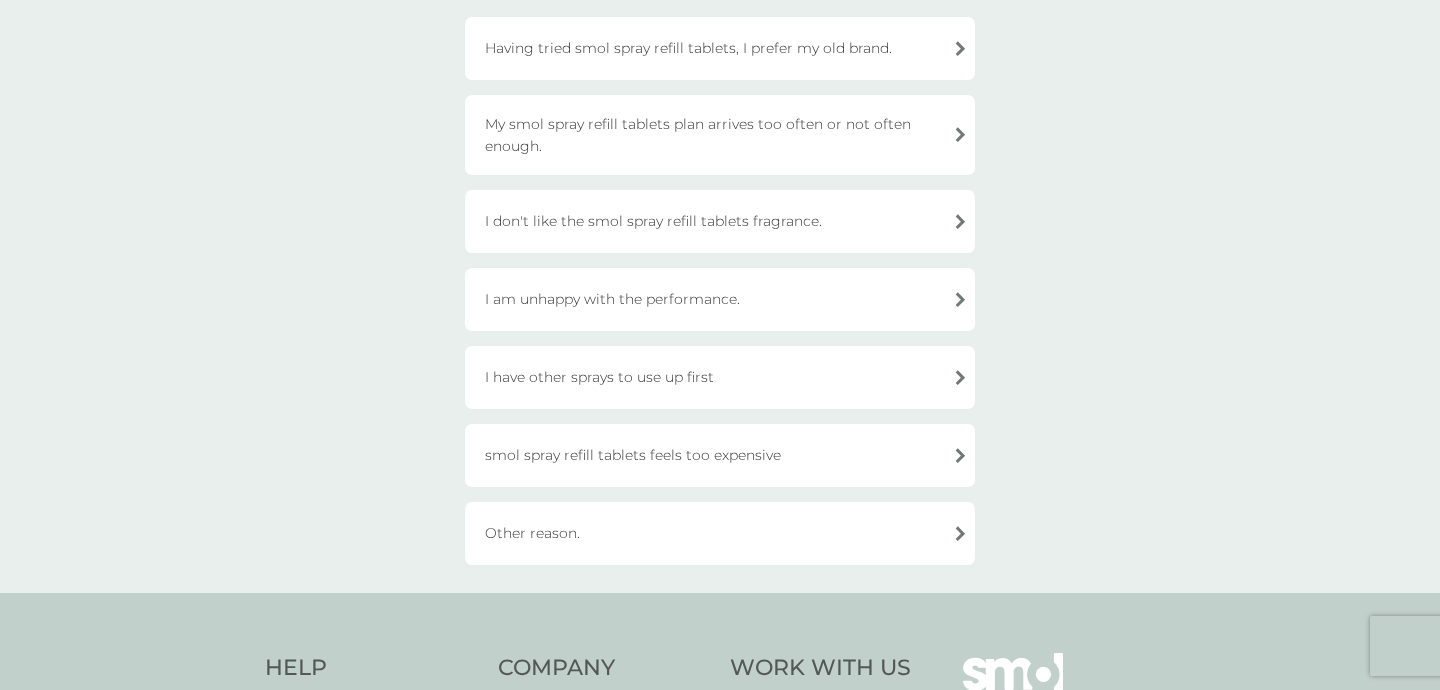 scroll, scrollTop: 221, scrollLeft: 0, axis: vertical 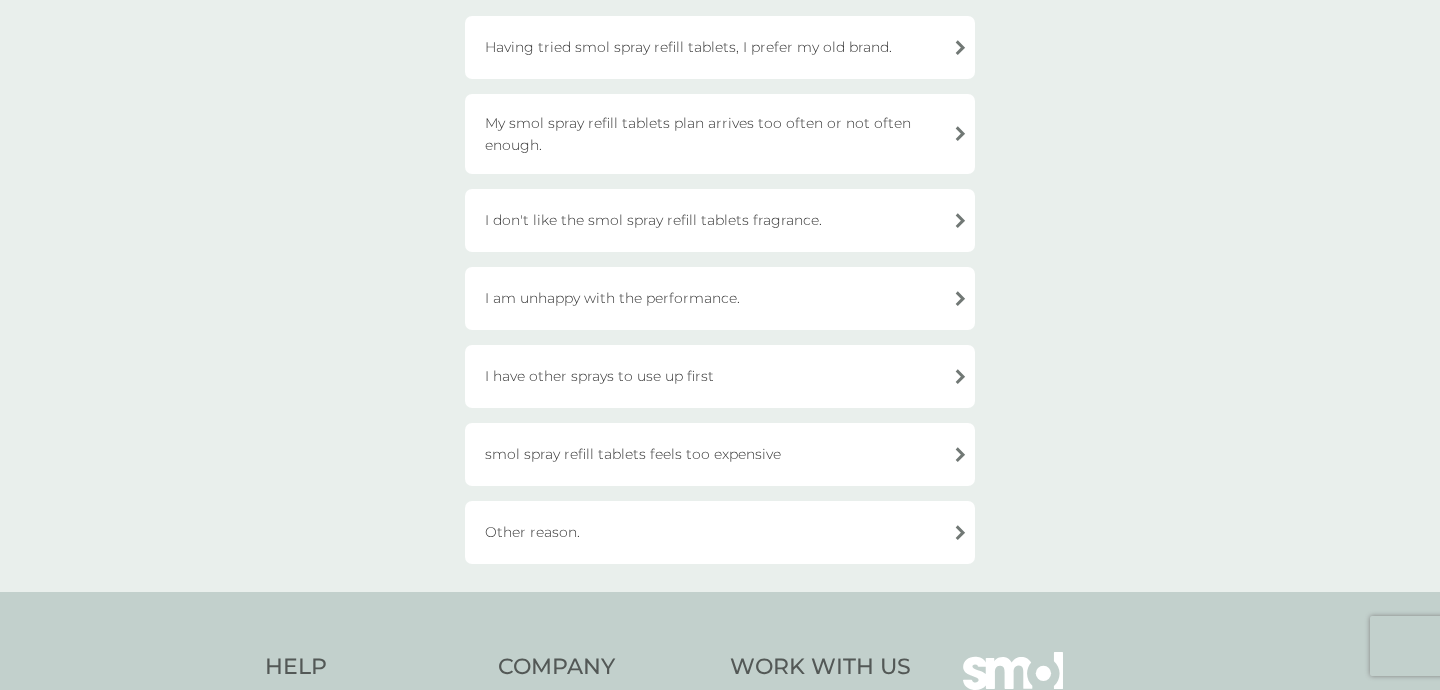 click on "Other reason." at bounding box center (720, 532) 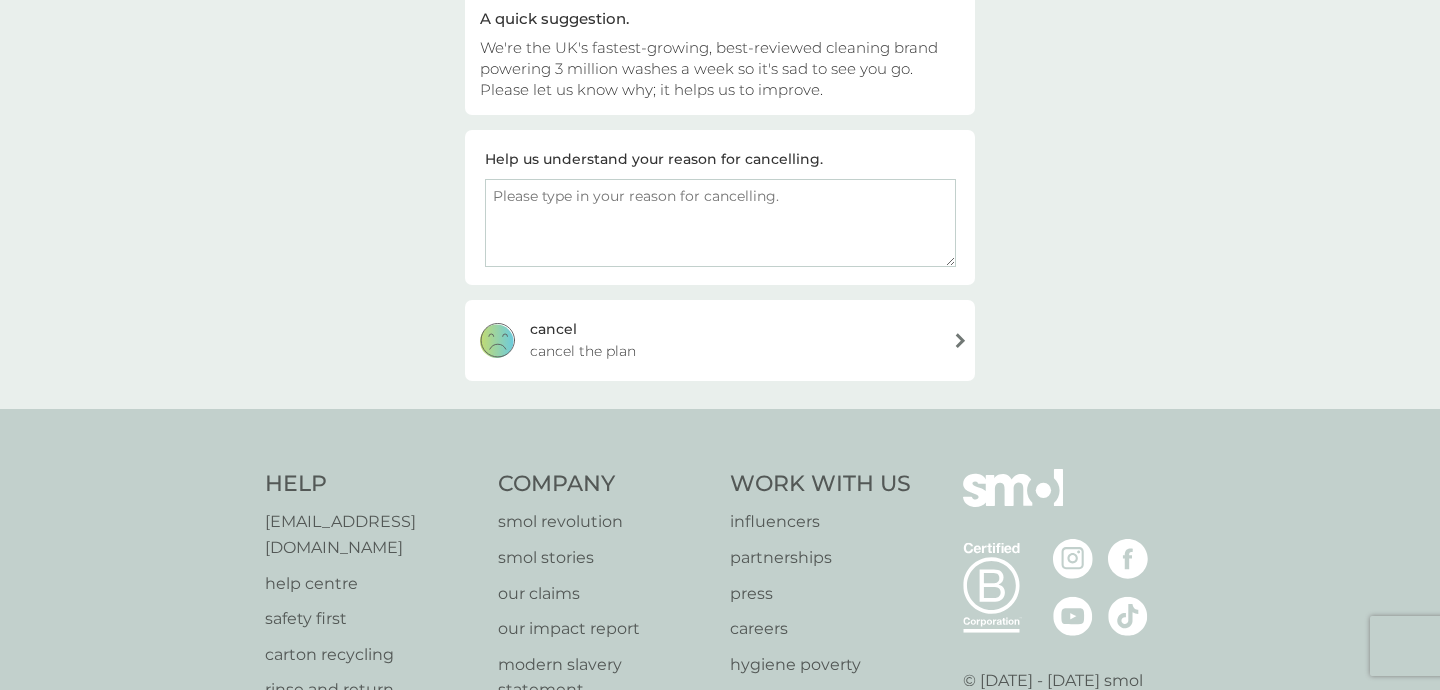 click on "cancel cancel the plan" at bounding box center (720, 340) 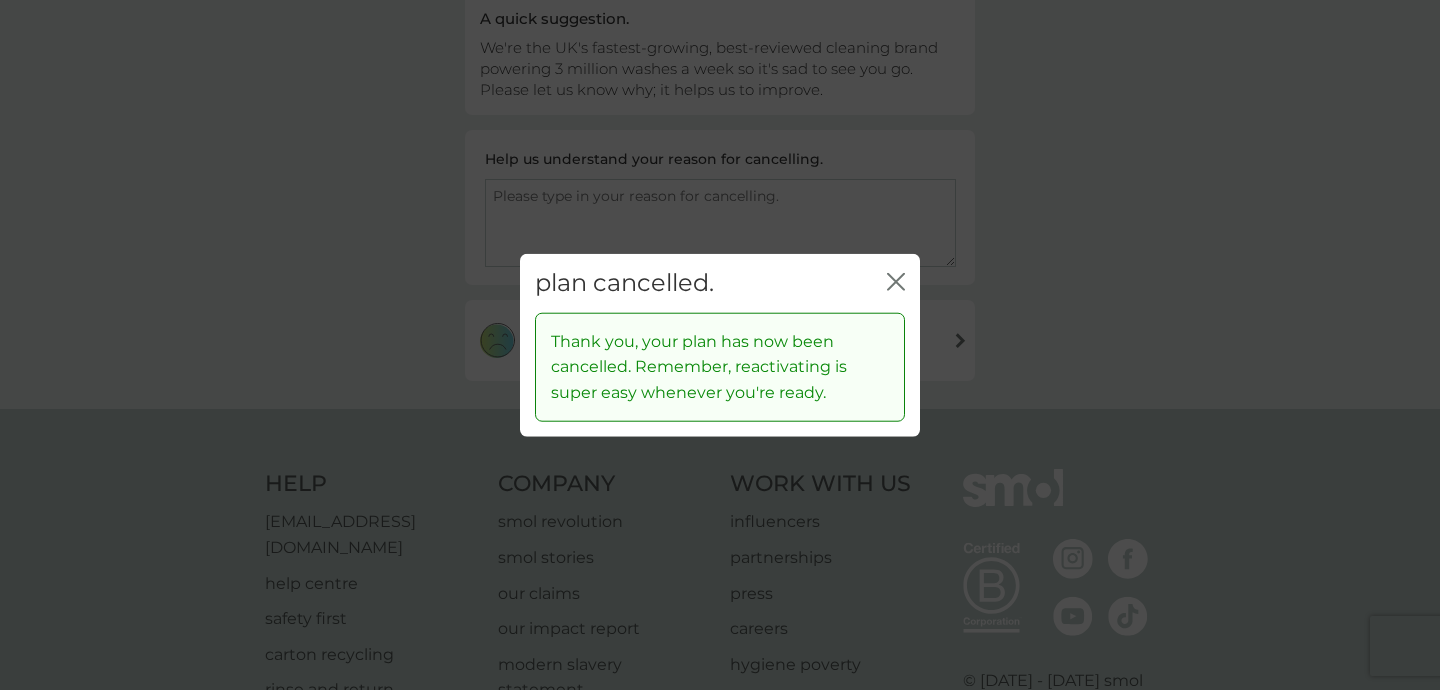 click 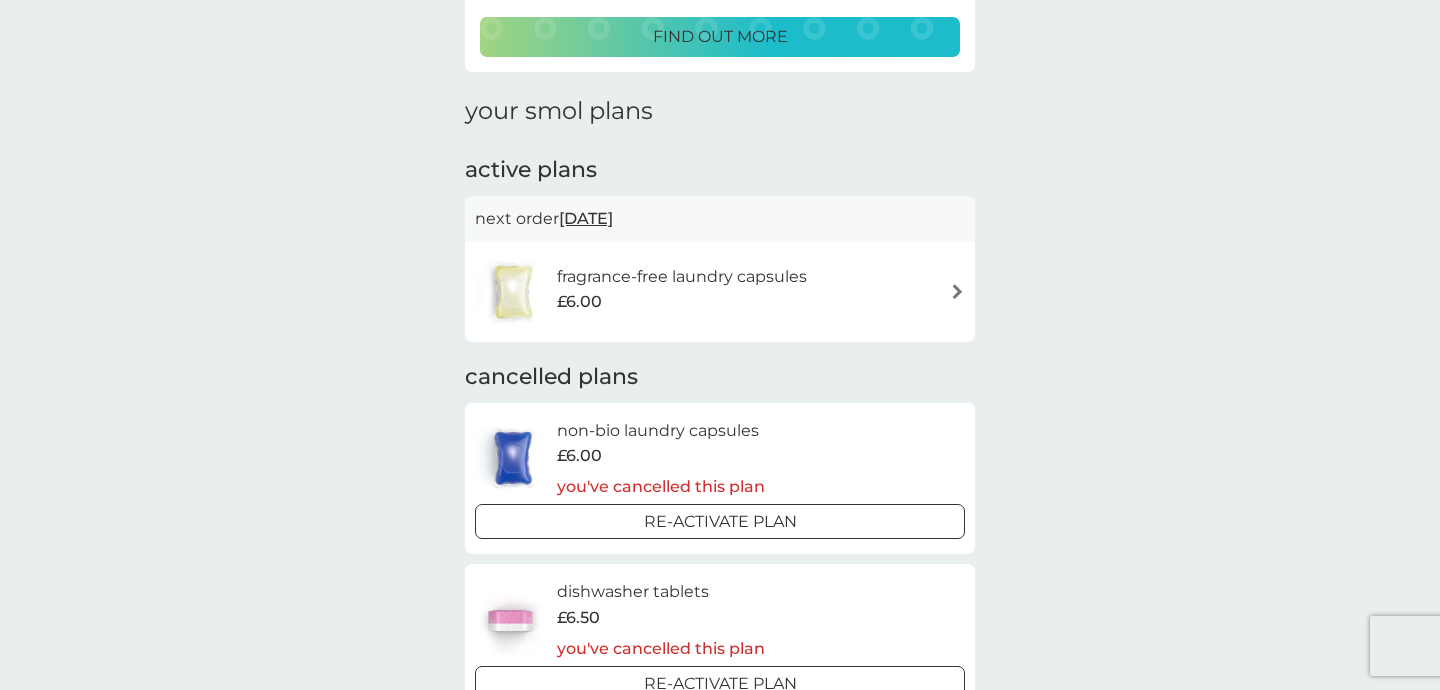 scroll, scrollTop: 0, scrollLeft: 0, axis: both 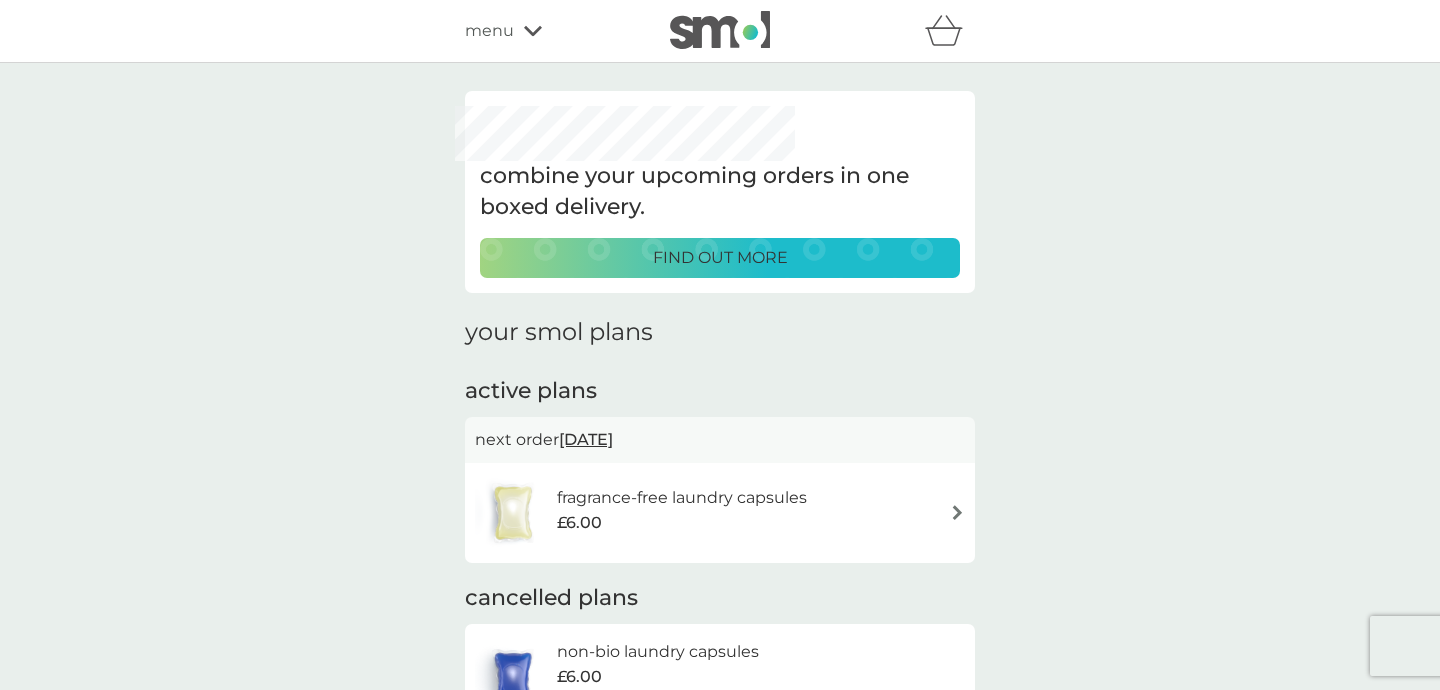 click on "£6.00" at bounding box center [682, 523] 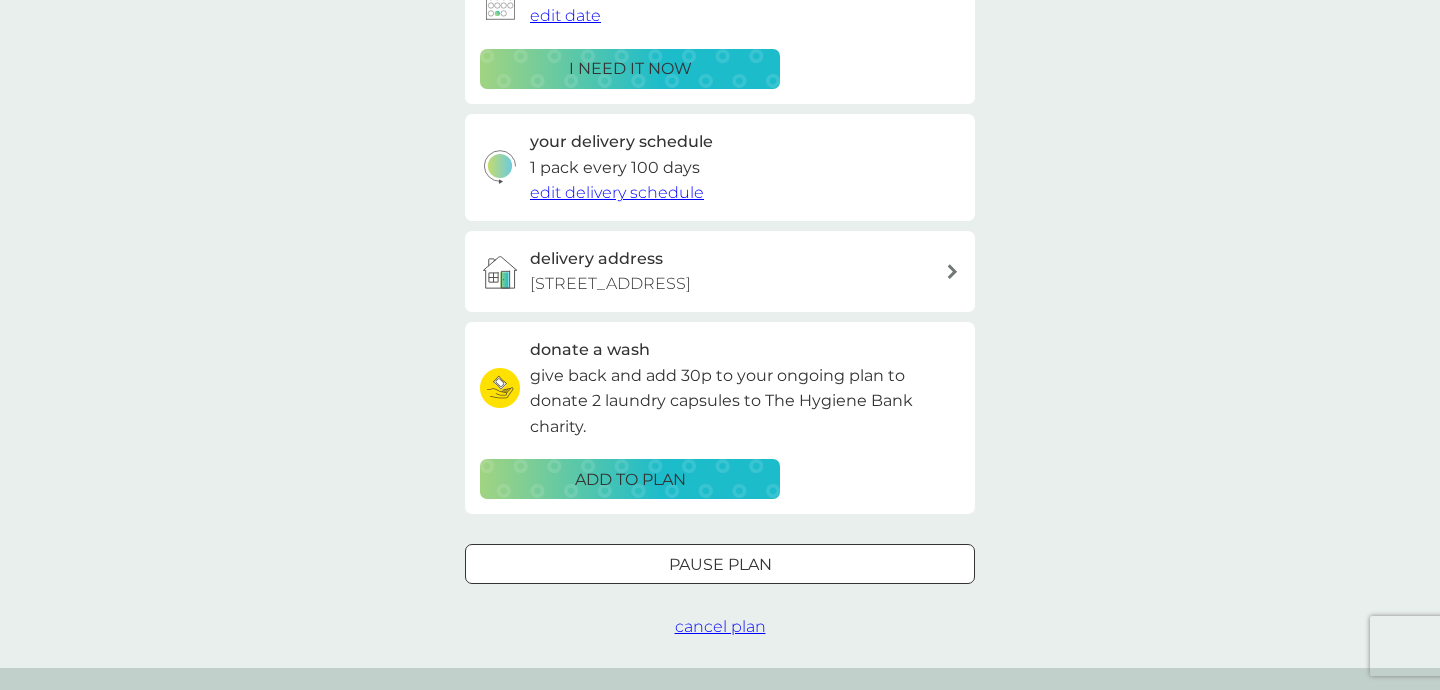 scroll, scrollTop: 828, scrollLeft: 0, axis: vertical 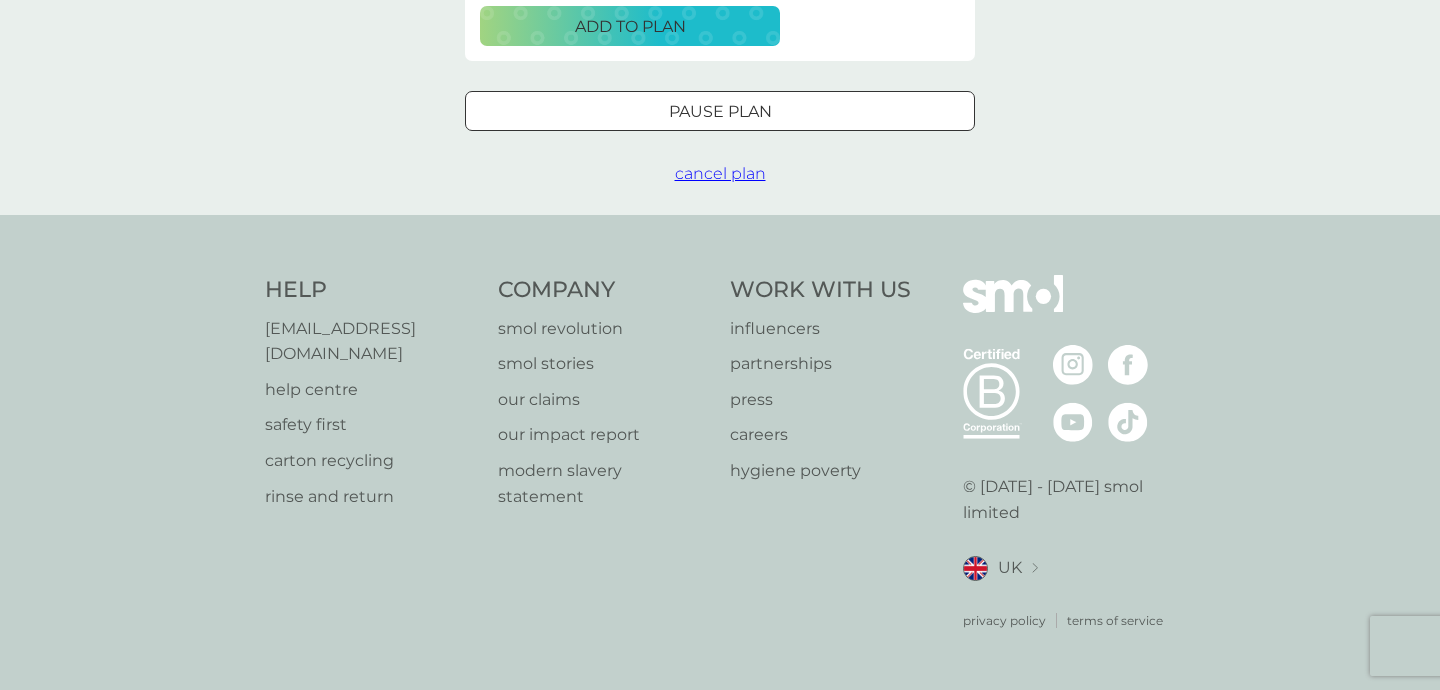 click on "cancel plan" at bounding box center (720, 173) 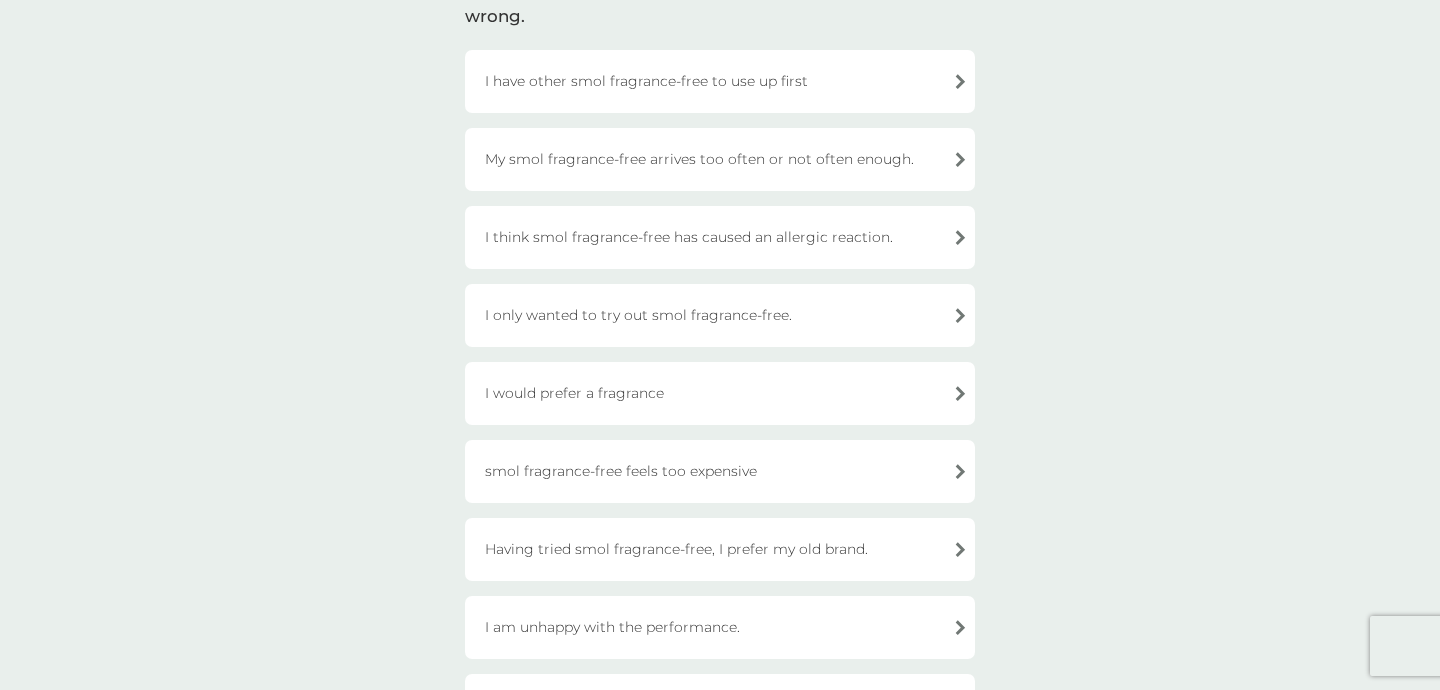 scroll, scrollTop: 711, scrollLeft: 0, axis: vertical 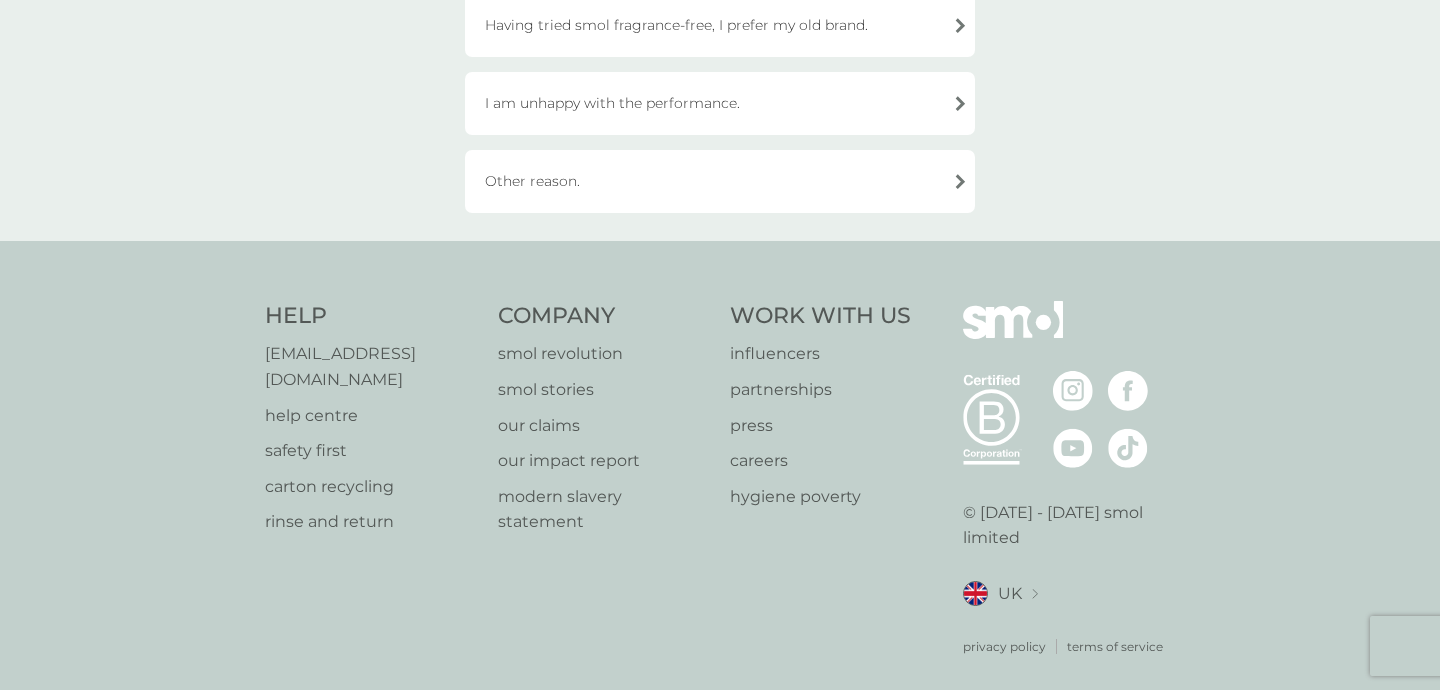 click on "Other reason." at bounding box center [720, 181] 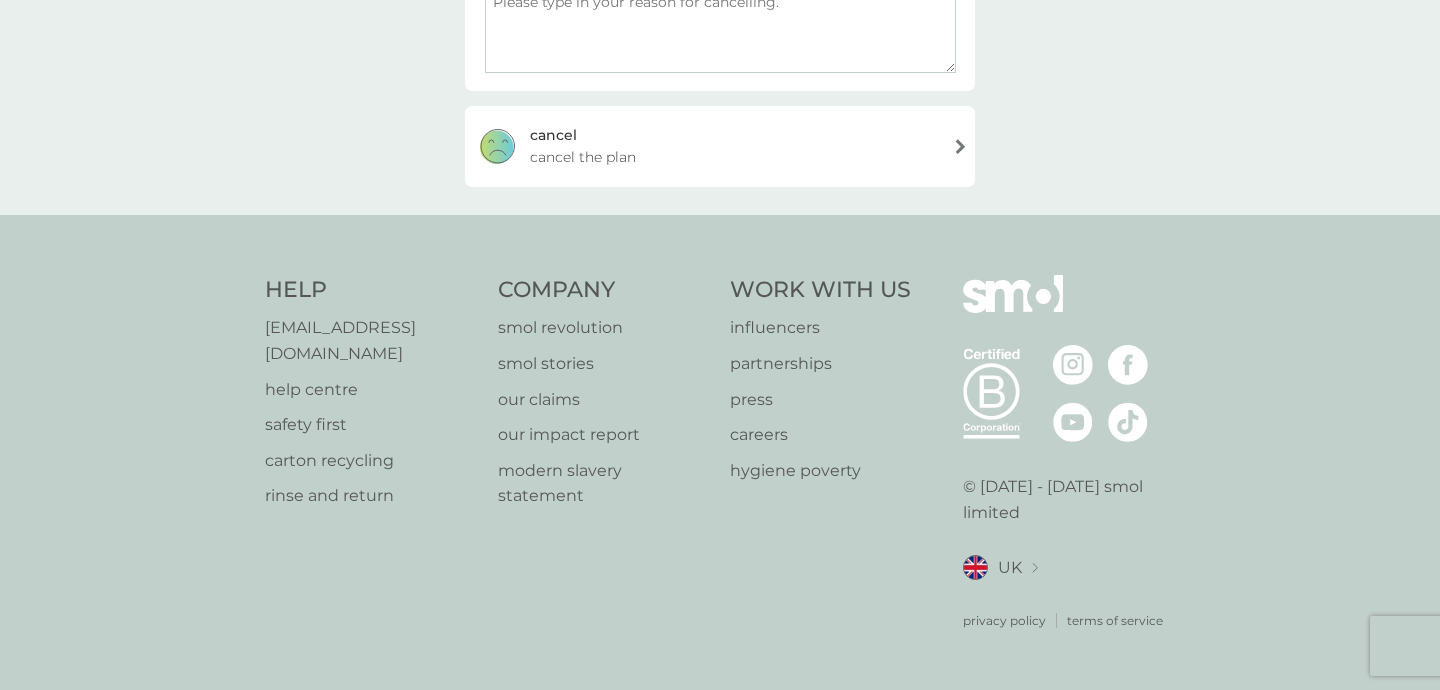 scroll, scrollTop: 389, scrollLeft: 0, axis: vertical 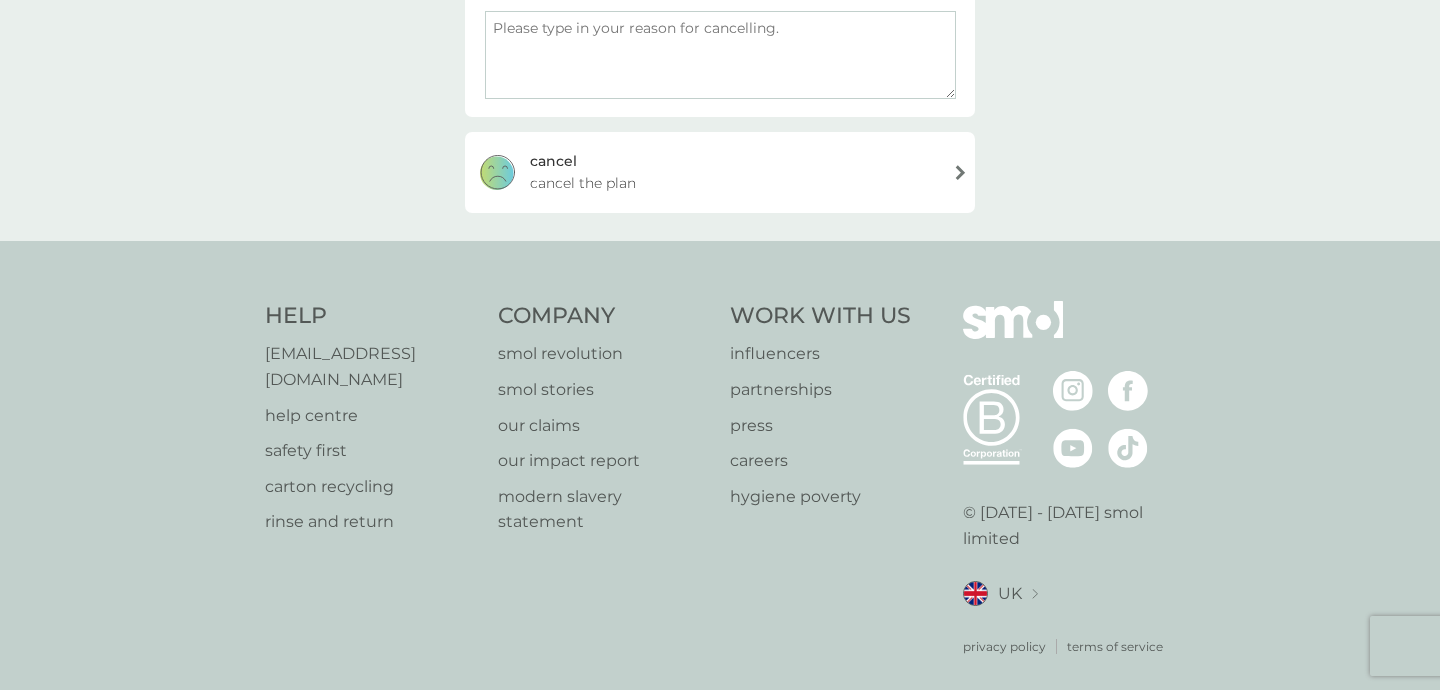 click on "cancel cancel the plan" at bounding box center (720, 172) 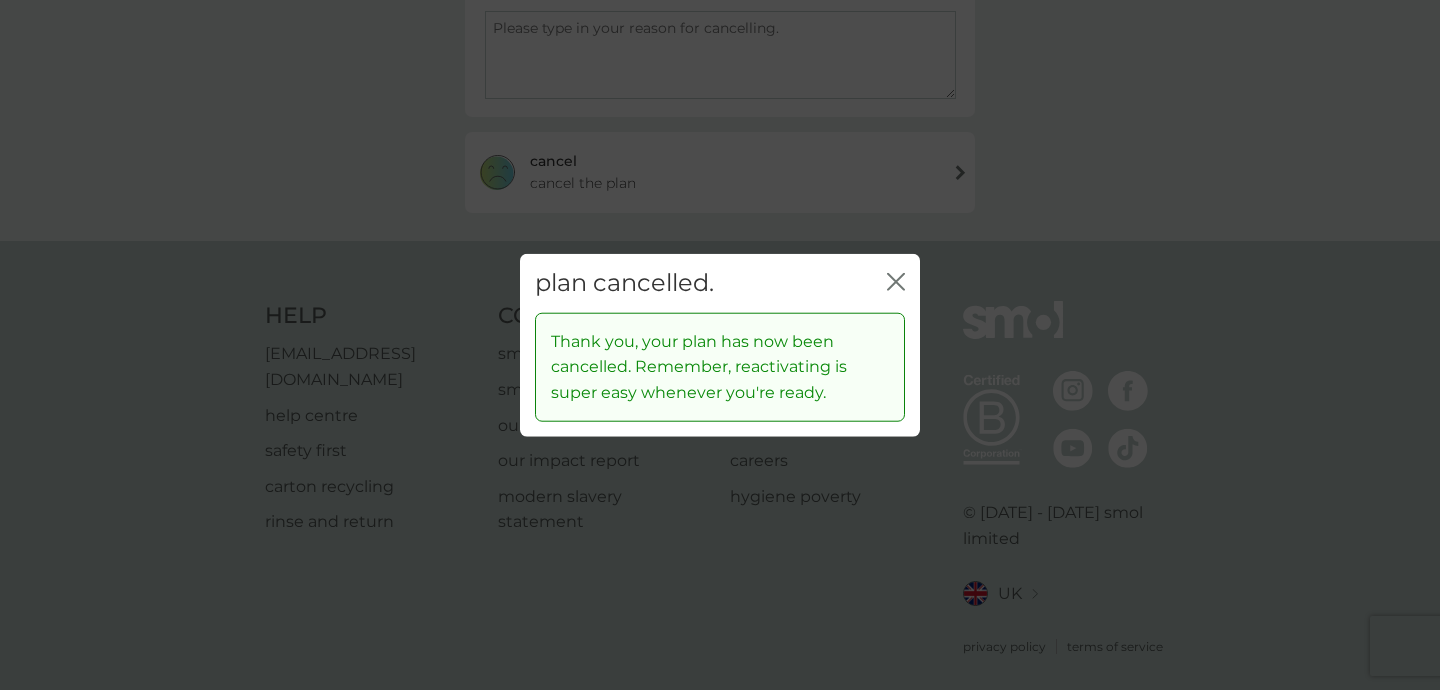 click 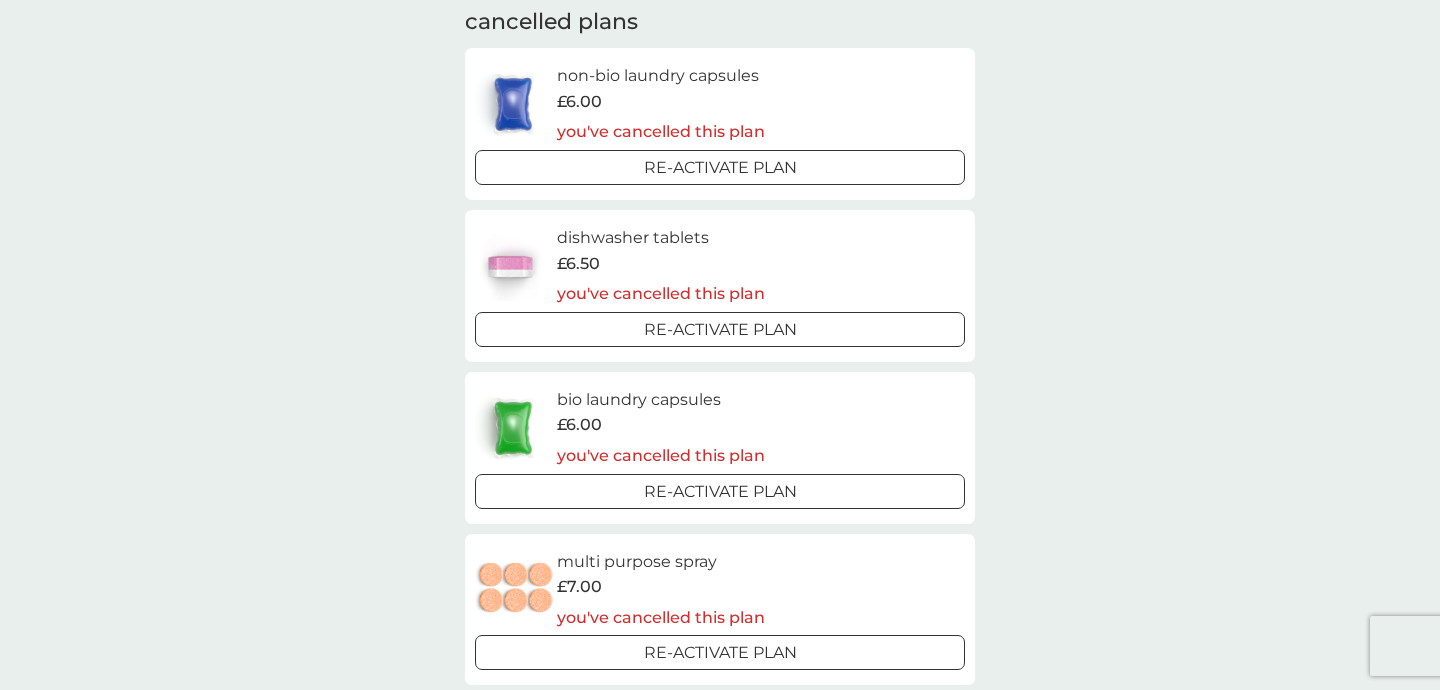 scroll, scrollTop: 0, scrollLeft: 0, axis: both 